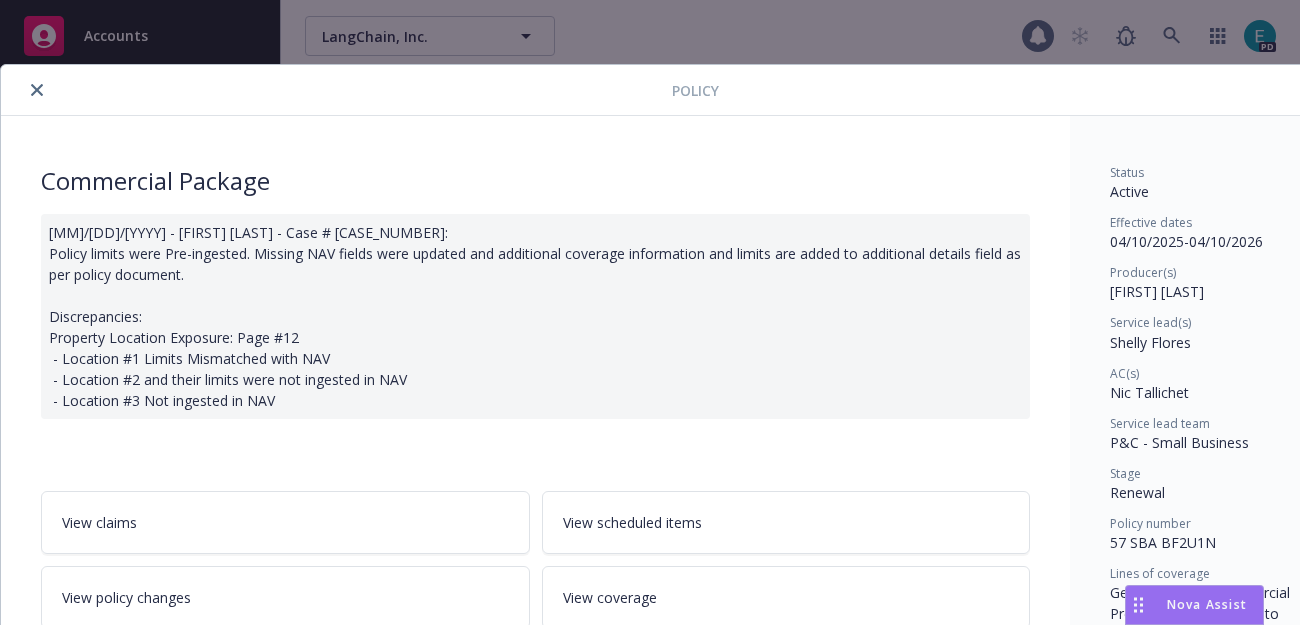 scroll, scrollTop: 0, scrollLeft: 0, axis: both 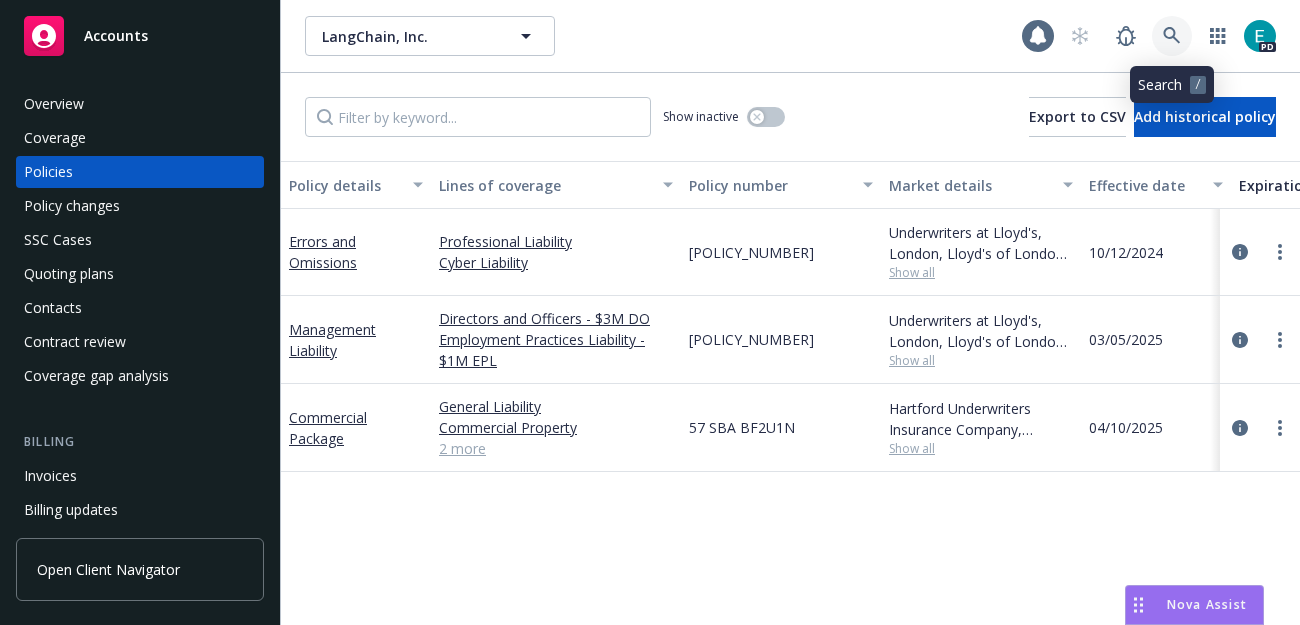 click at bounding box center [1172, 36] 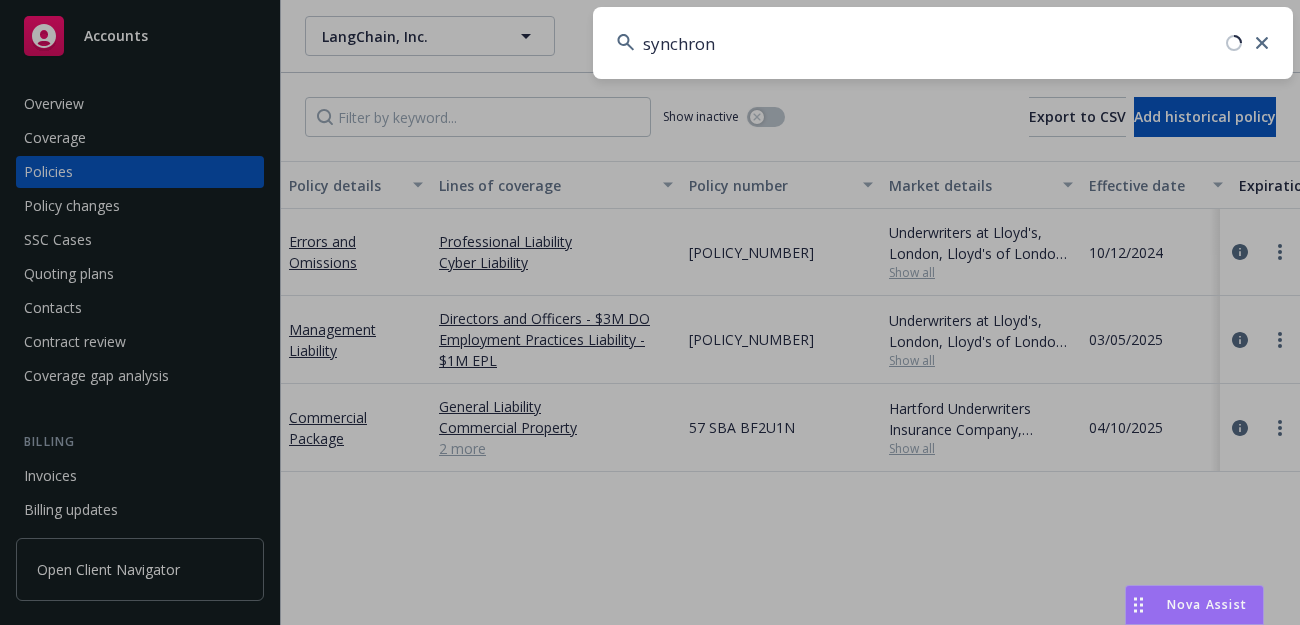 type on "synchron" 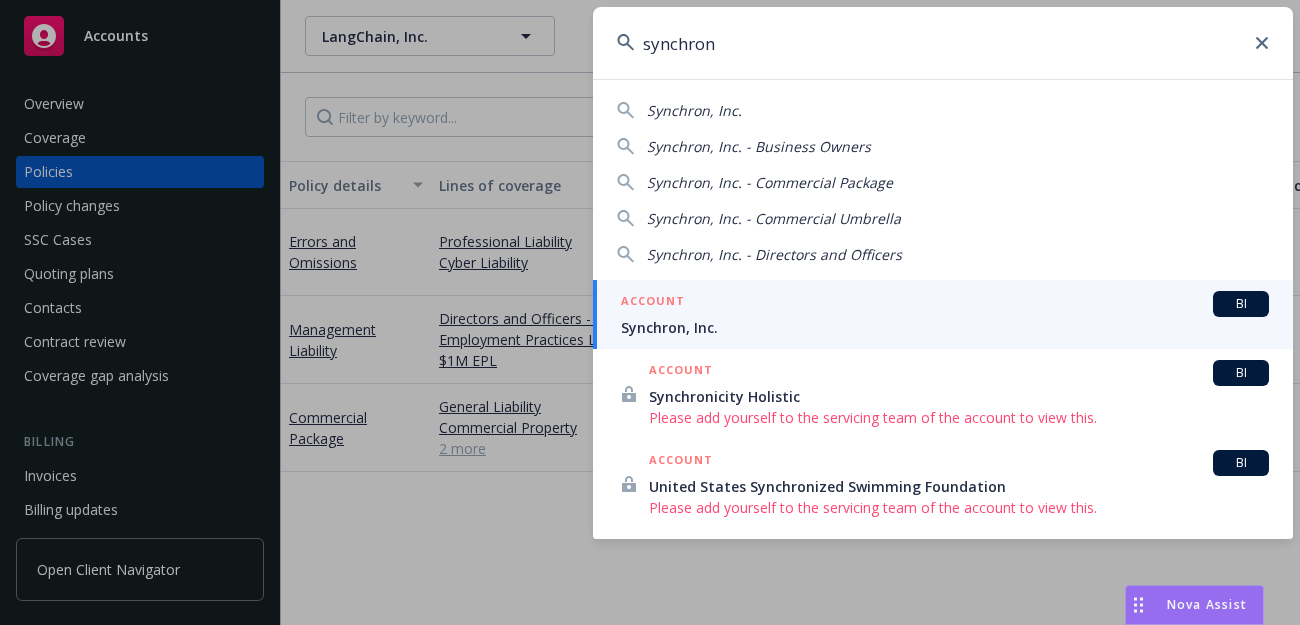 click on "ACCOUNT BI" at bounding box center [945, 304] 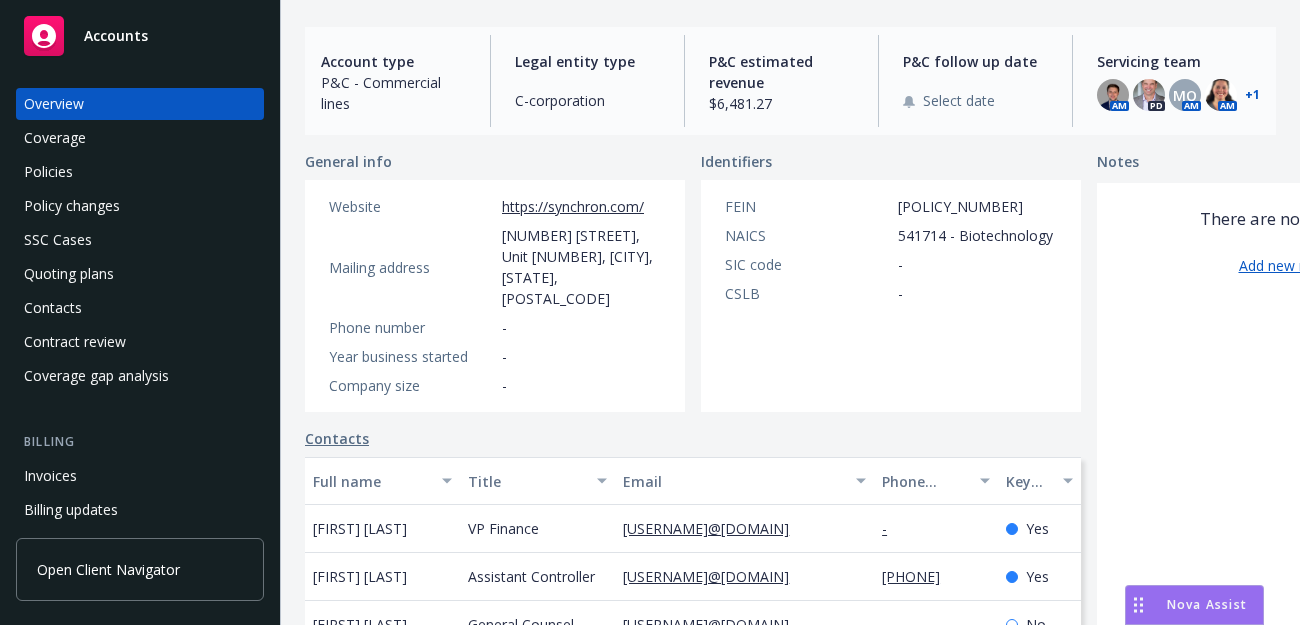 scroll, scrollTop: 0, scrollLeft: 0, axis: both 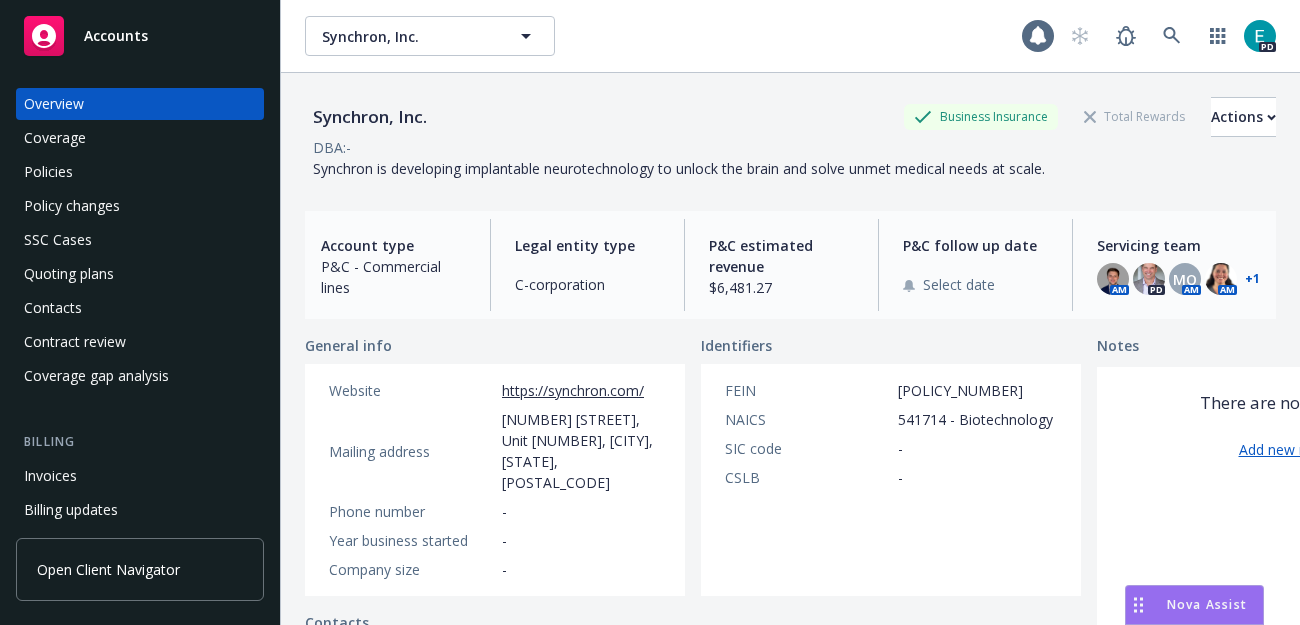 click on "Coverage" at bounding box center (55, 138) 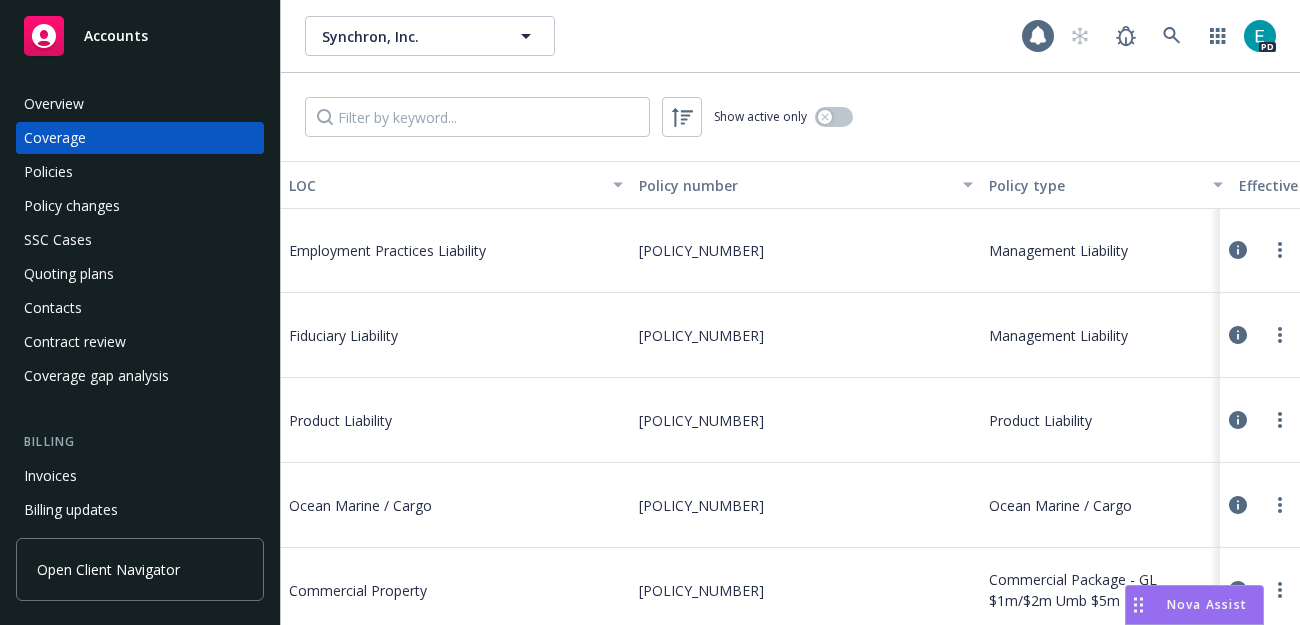 scroll, scrollTop: 649, scrollLeft: 0, axis: vertical 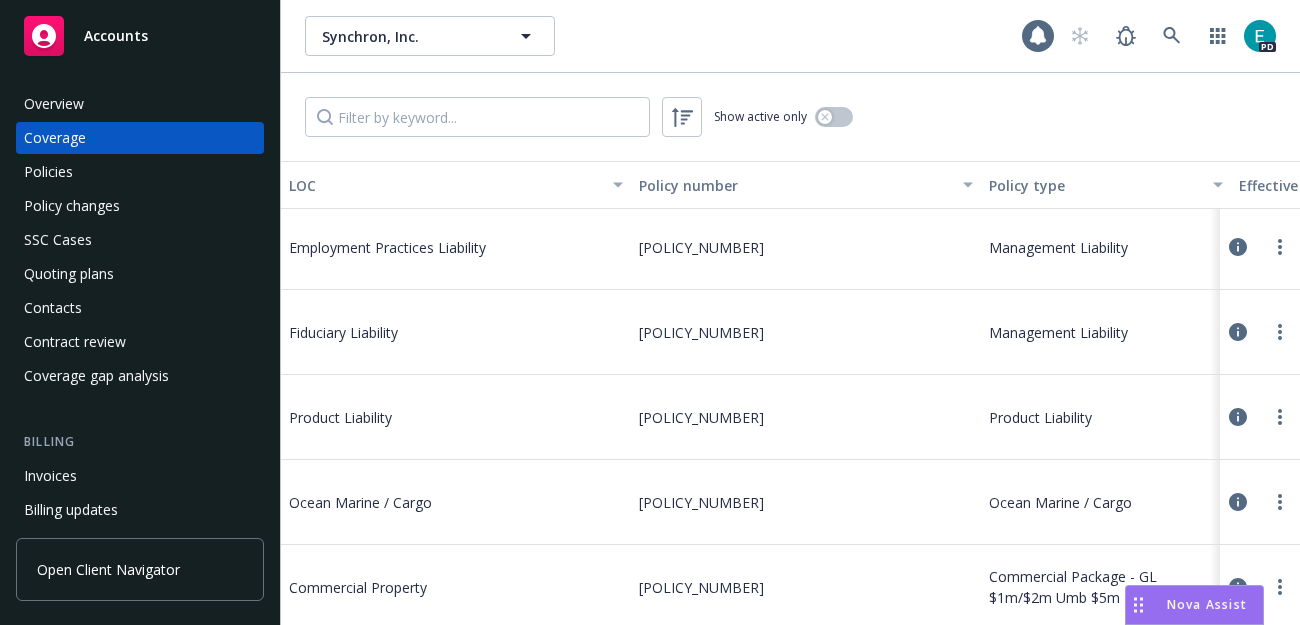 click on "Ocean Marine / Cargo" at bounding box center [456, 502] 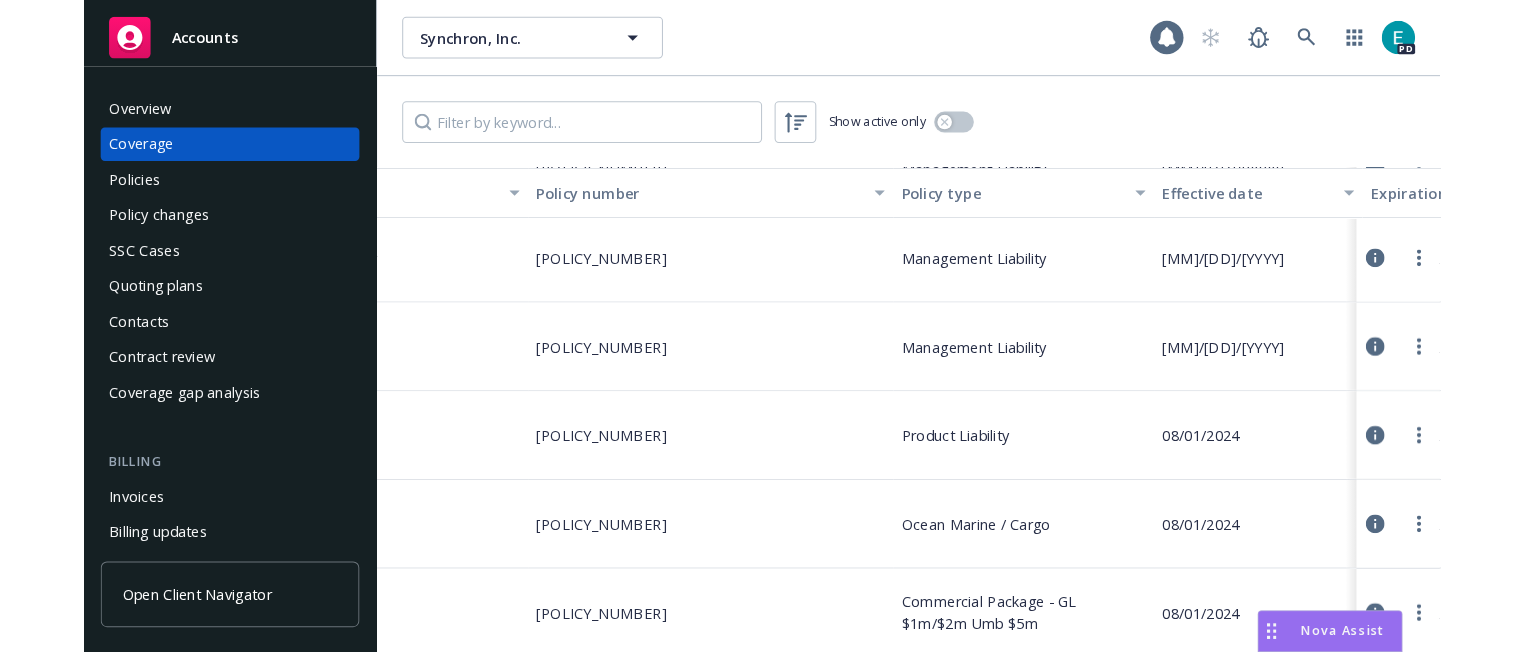 scroll, scrollTop: 649, scrollLeft: 0, axis: vertical 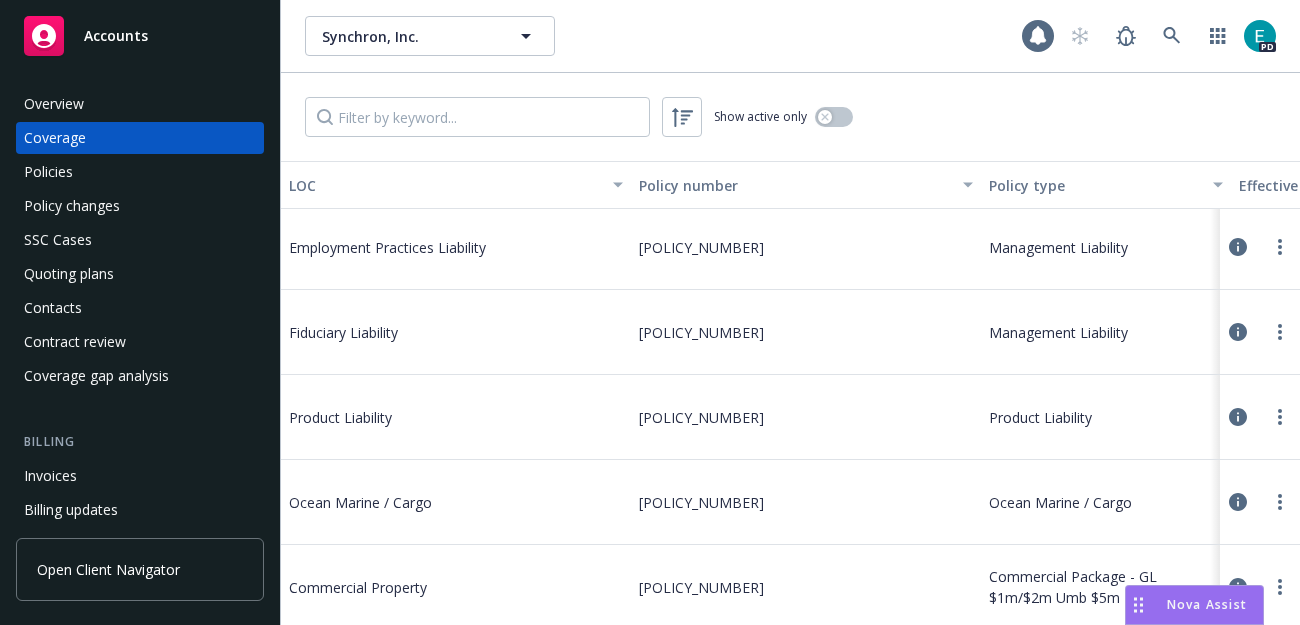 click on "Product Liability" at bounding box center [439, 417] 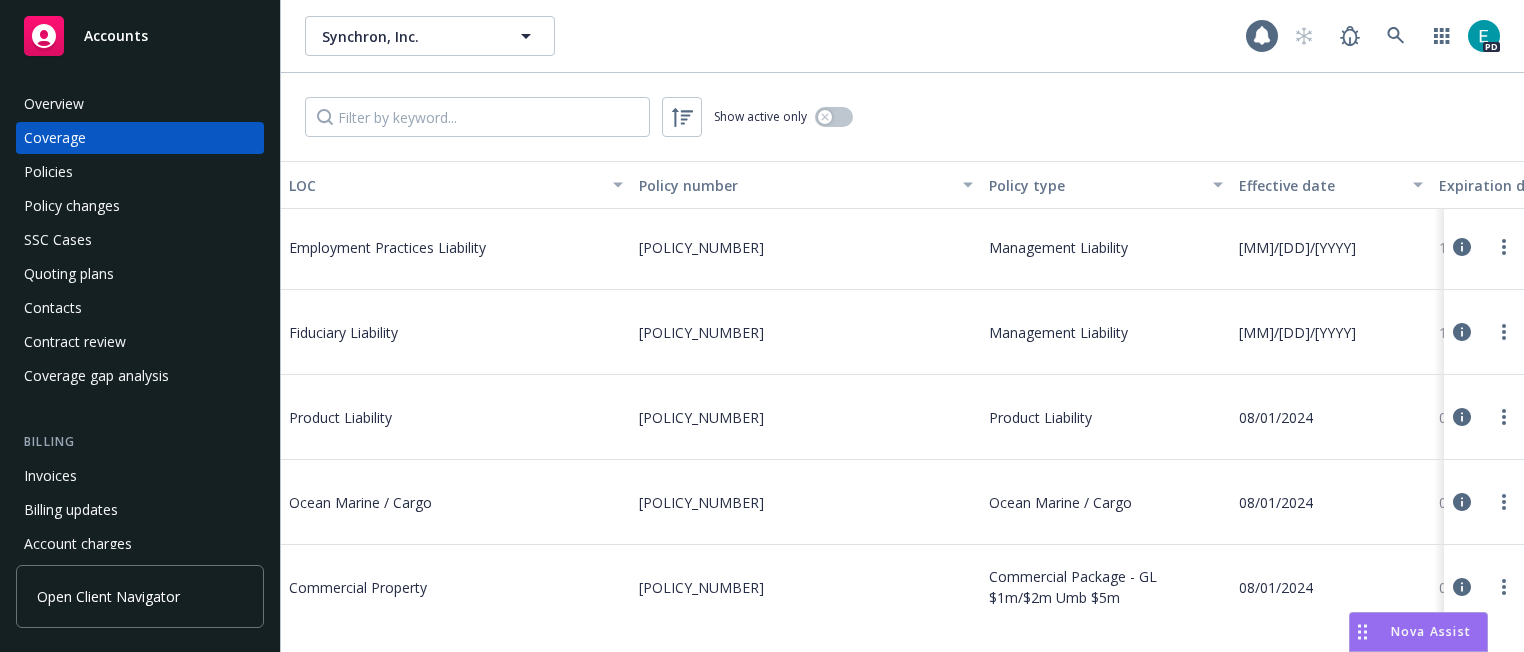 click on "Product Liability" at bounding box center [439, 417] 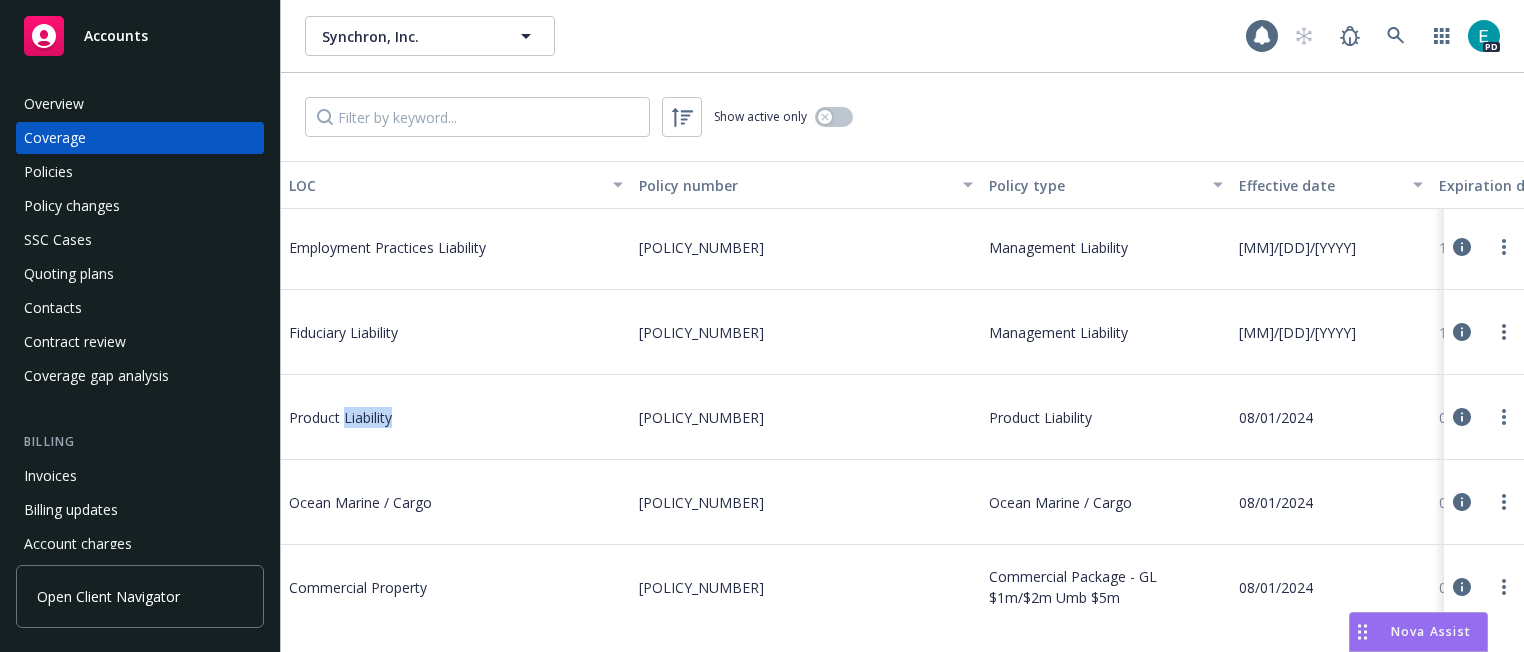 click on "Product Liability" at bounding box center (439, 417) 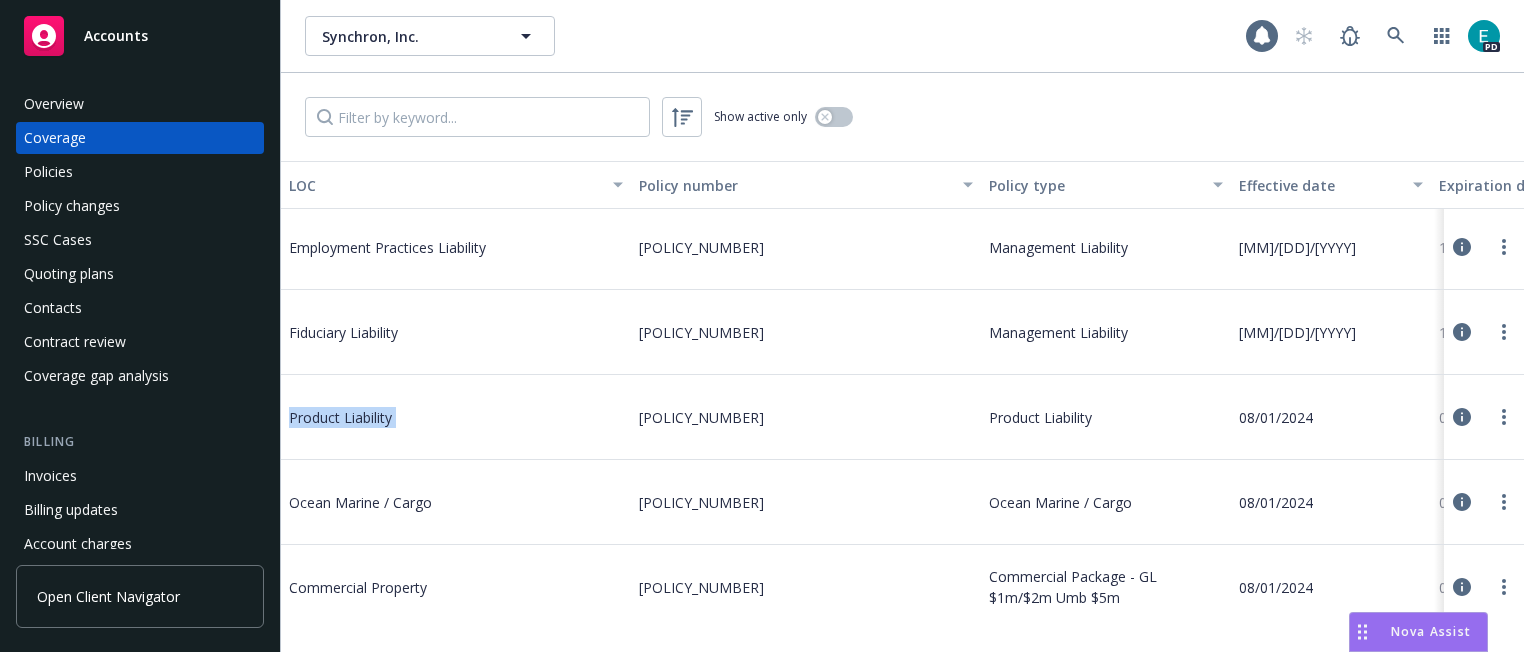 click on "Product Liability" at bounding box center [439, 417] 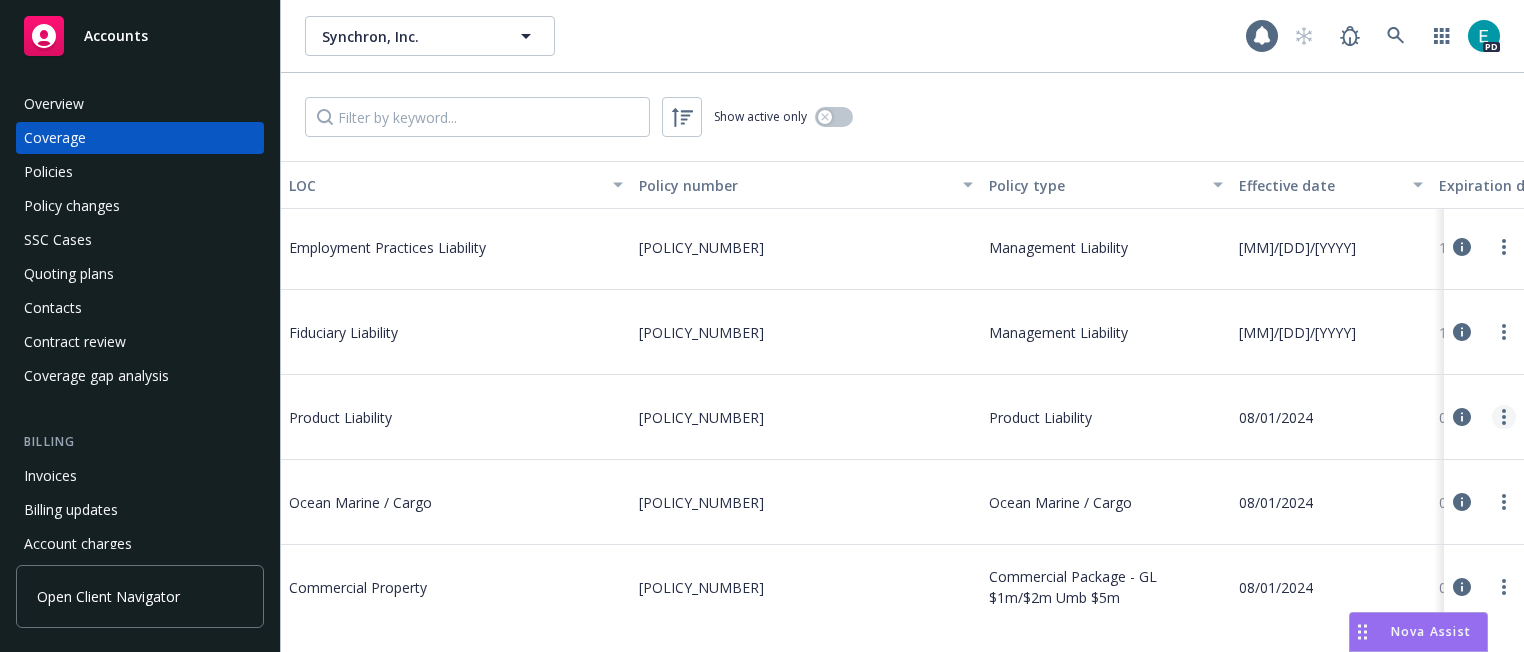 click at bounding box center [1504, 417] 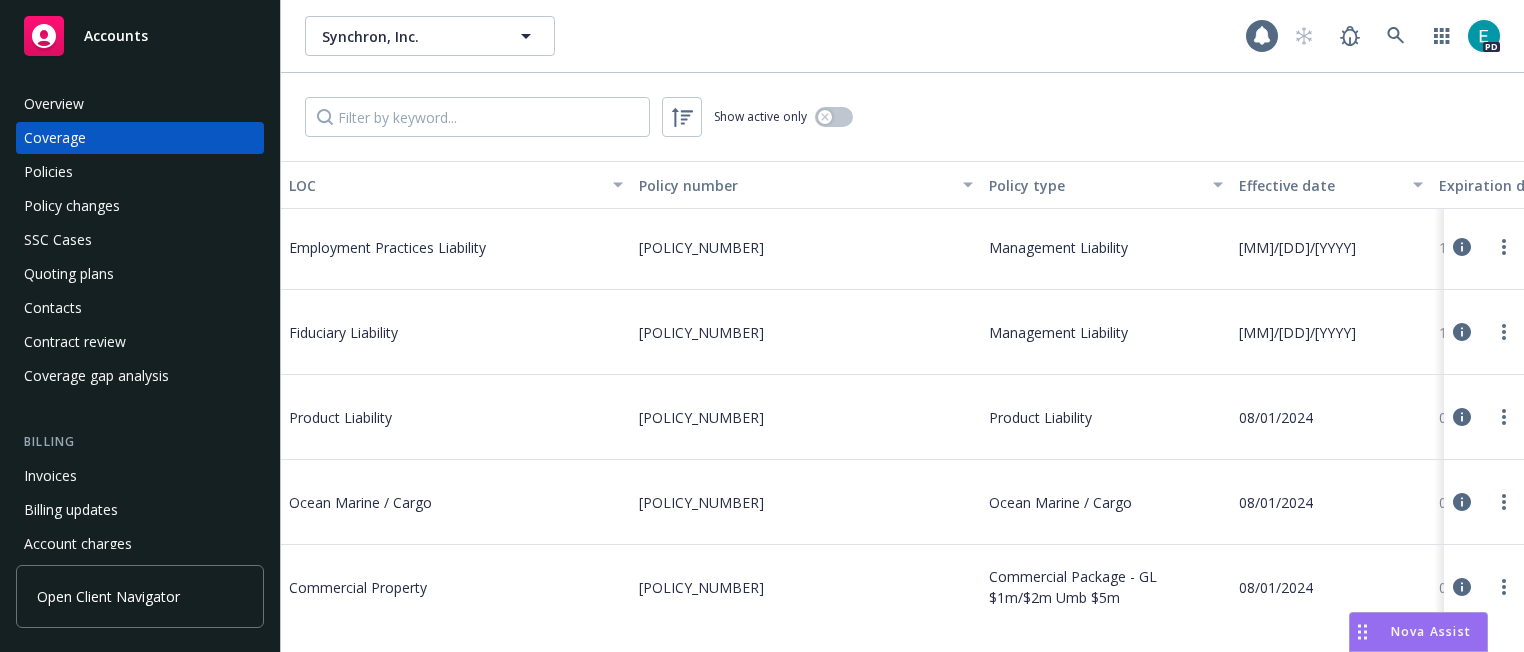 click on "08/01/2024" at bounding box center [1331, 417] 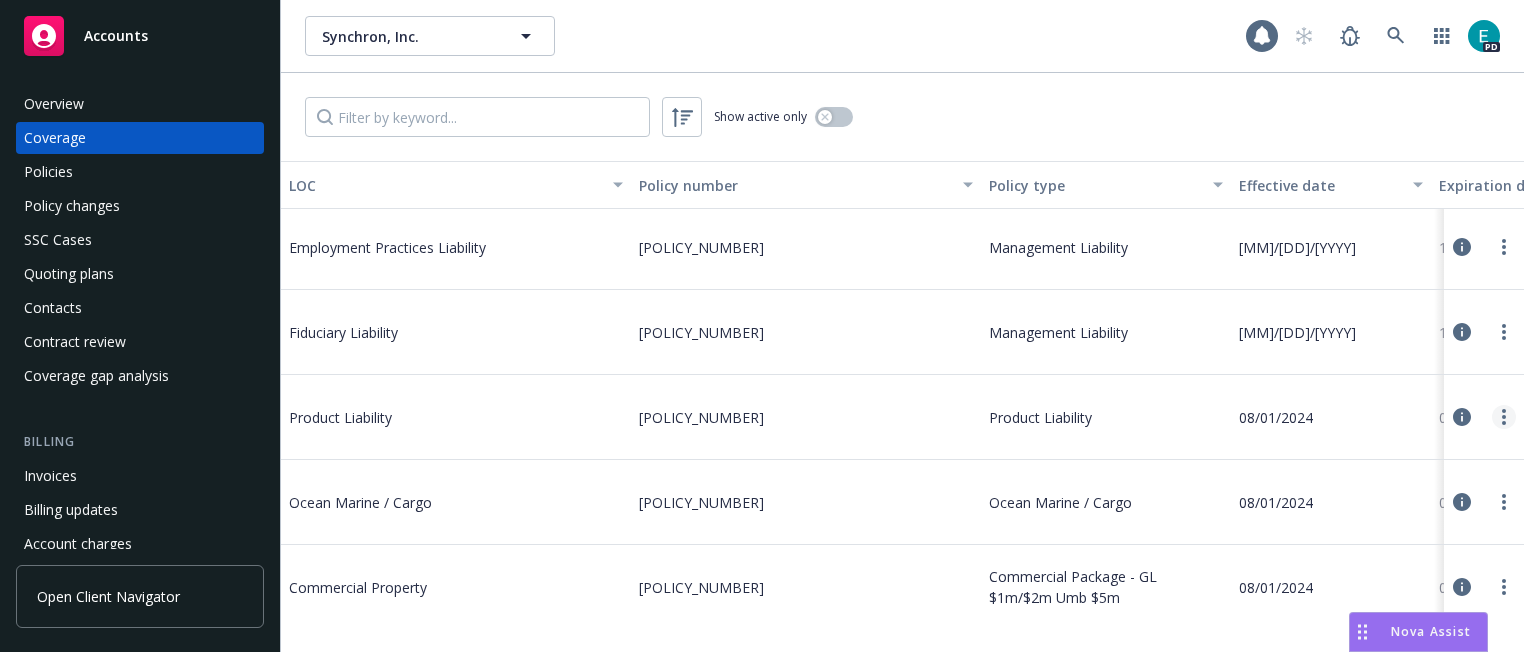 click 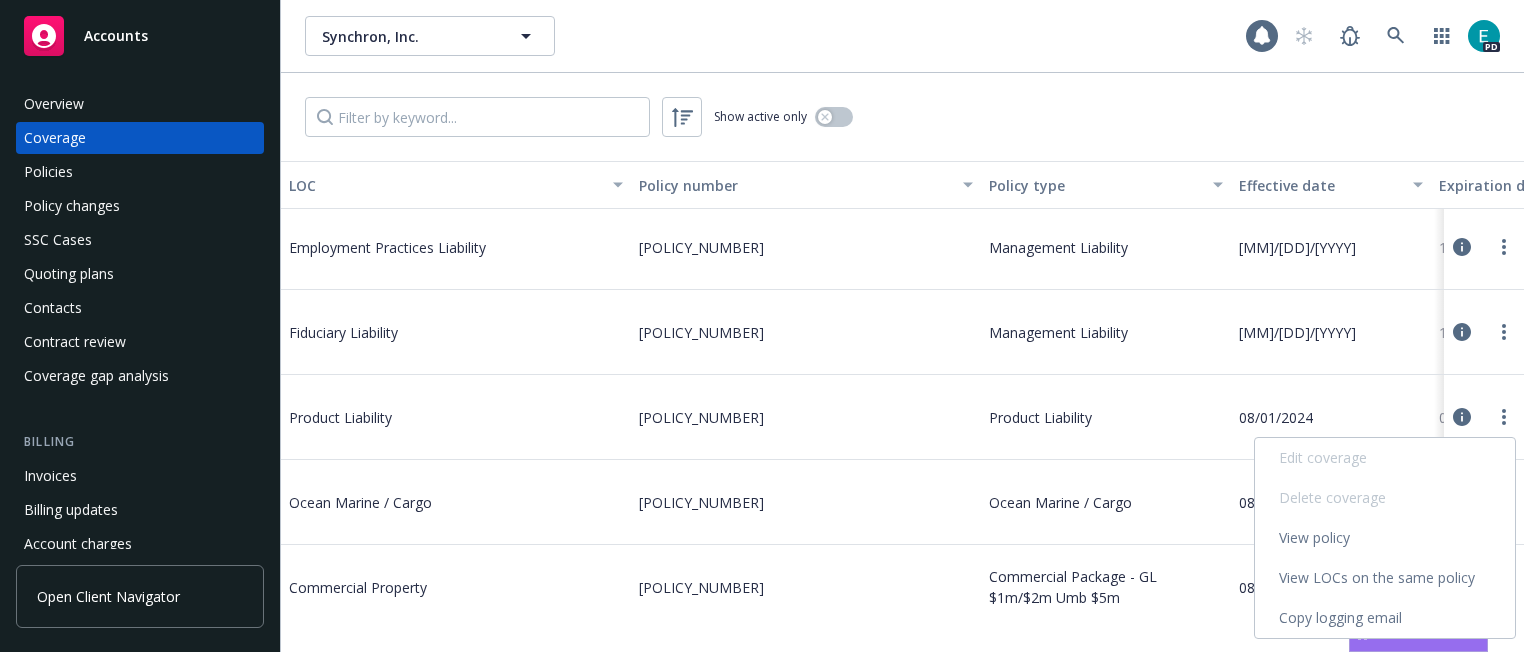 click on "View policy" at bounding box center [1385, 538] 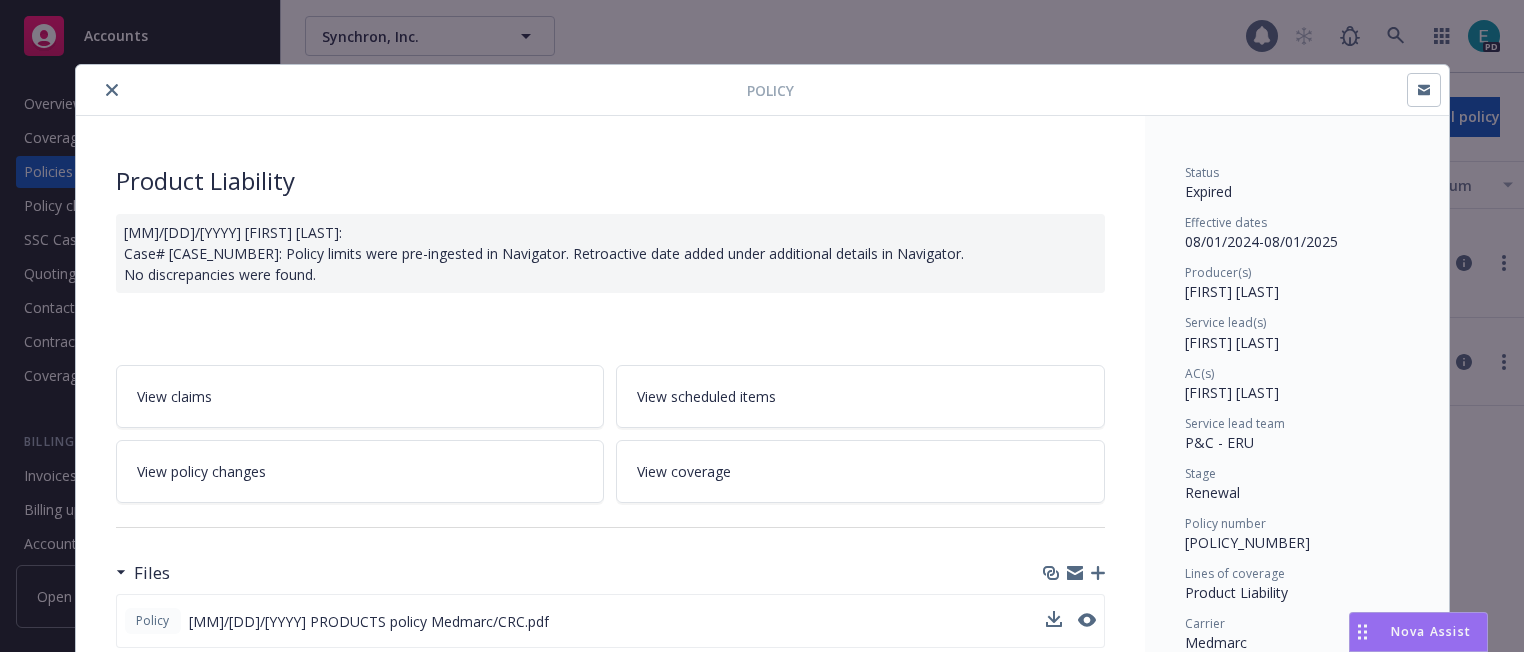 click at bounding box center (1087, 621) 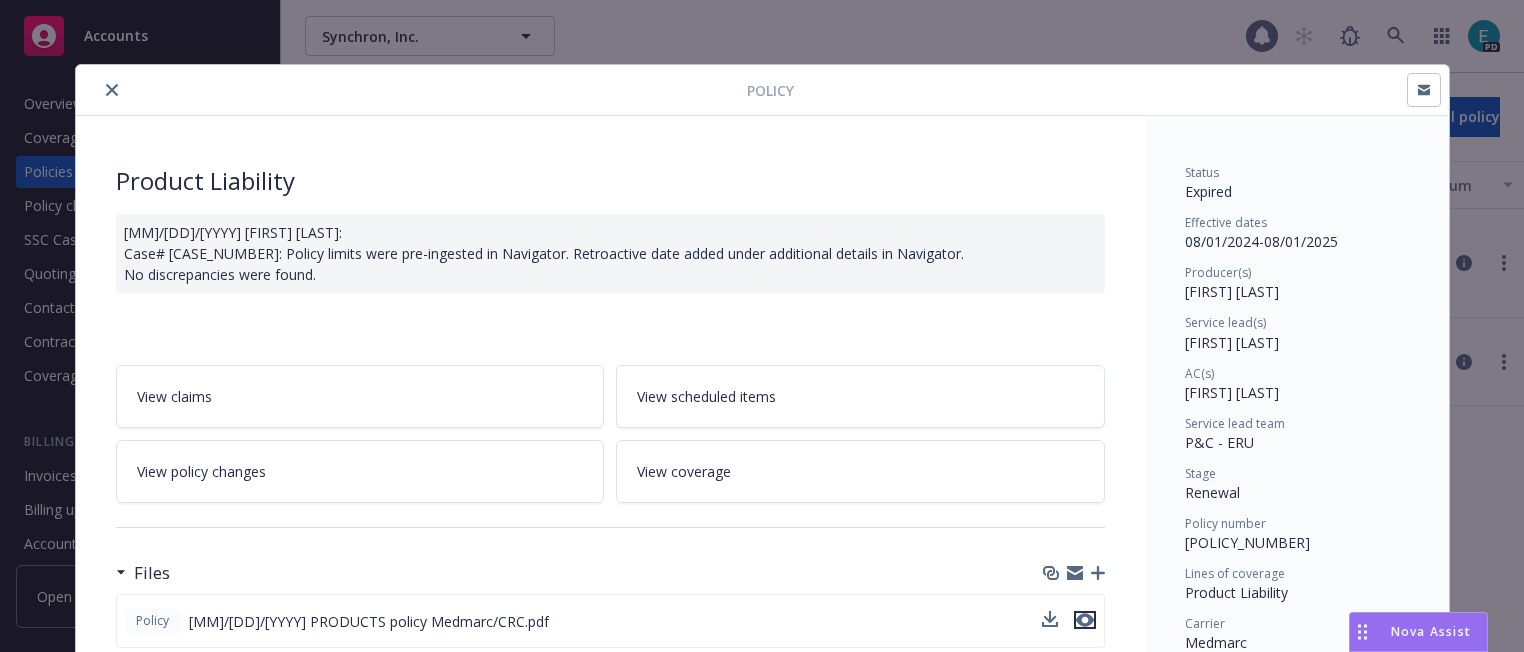 click 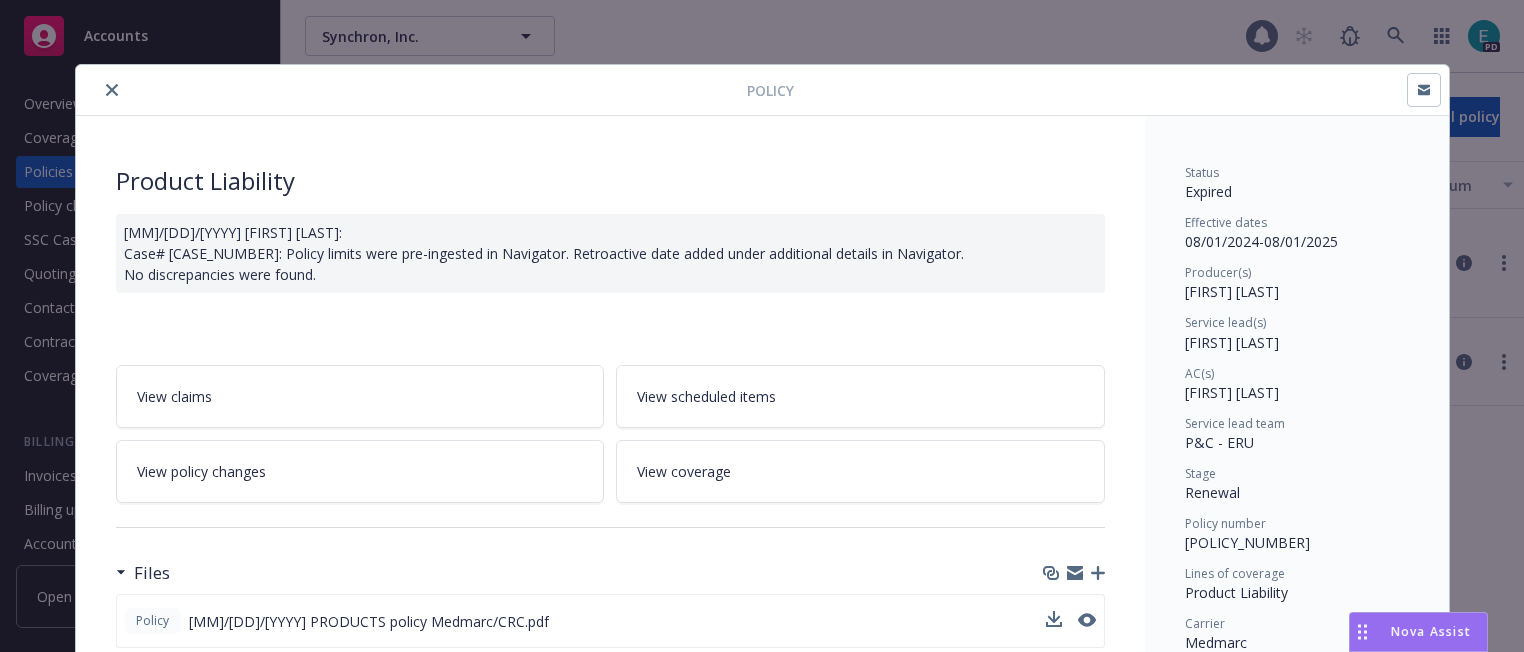 click 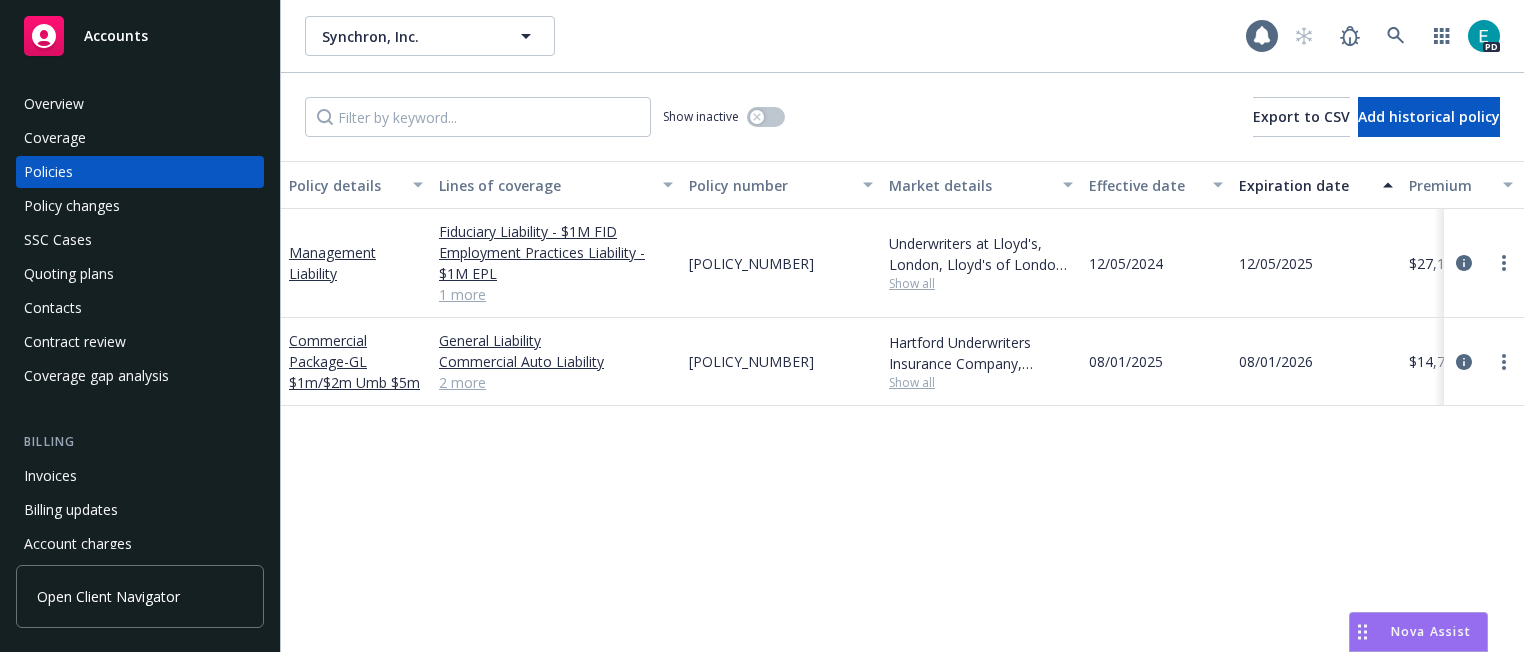 click on "Policy details Lines of coverage Policy number Market details Effective date Expiration date Premium Billing method Stage Status Service team leaders Management Liability Fiduciary Liability - $1M FID Employment Practices Liability - $1M EPL Directors and Officers - $3M DO 1 more [POLICY_NUMBER] Underwriters at Lloyd's, London, Lloyd's of London, CRC Group Show all [MM]/[DD]/[YYYY] [MM]/[DD]/[YYYY] $27,181.00 Agency - Pay in full Renewal Active [FIRST] [LAST] AC [FIRST] [LAST] AM 1 more Commercial Package  -  GL $1m/$2m Umb $5m General Liability Commercial Auto Liability Commercial Umbrella Commercial Property 2 more [POLICY_NUMBER] Hartford Underwriters Insurance Company, Hartford Insurance Group Show all [MM]/[DD]/[YYYY] [MM]/[DD]/[YYYY] $14,797.00 Direct Renewal Active [FIRST] [LAST] AC [FIRST] [LAST] AM 1 more" at bounding box center (902, 406) 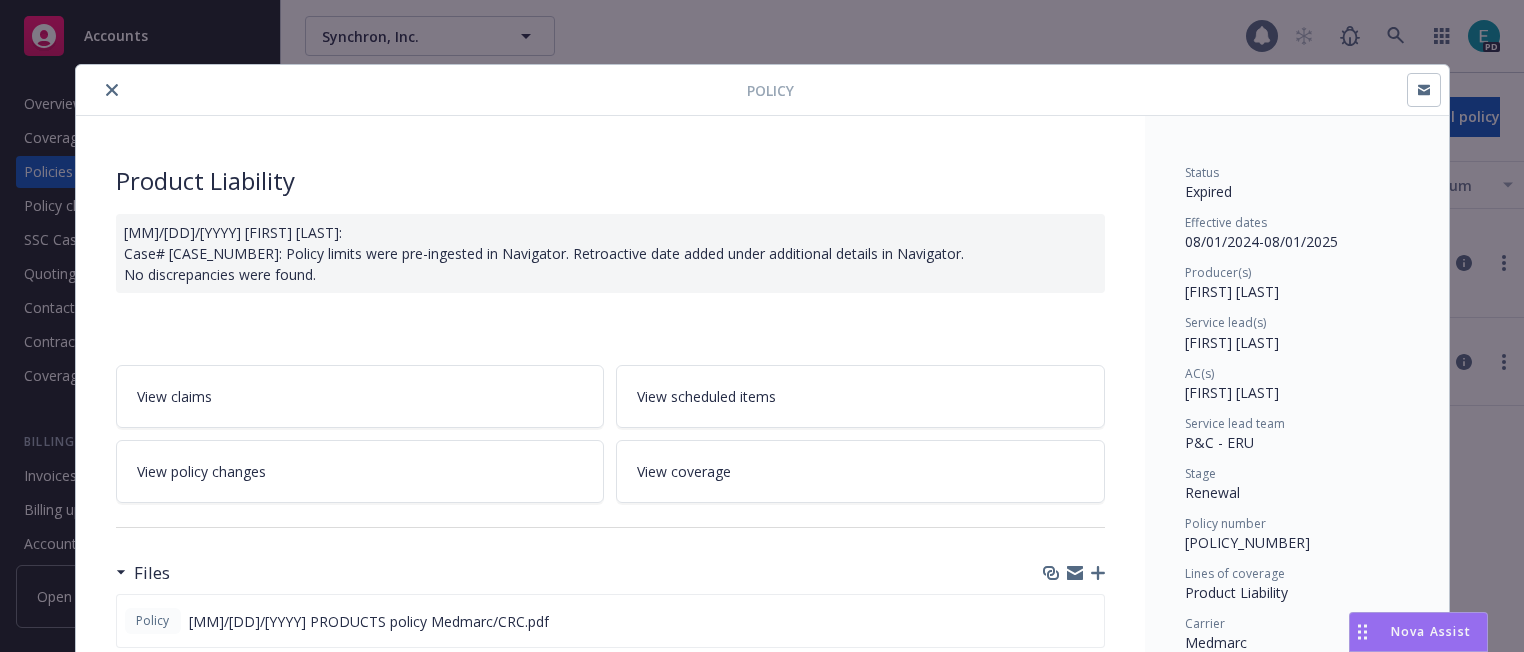 scroll, scrollTop: 60, scrollLeft: 0, axis: vertical 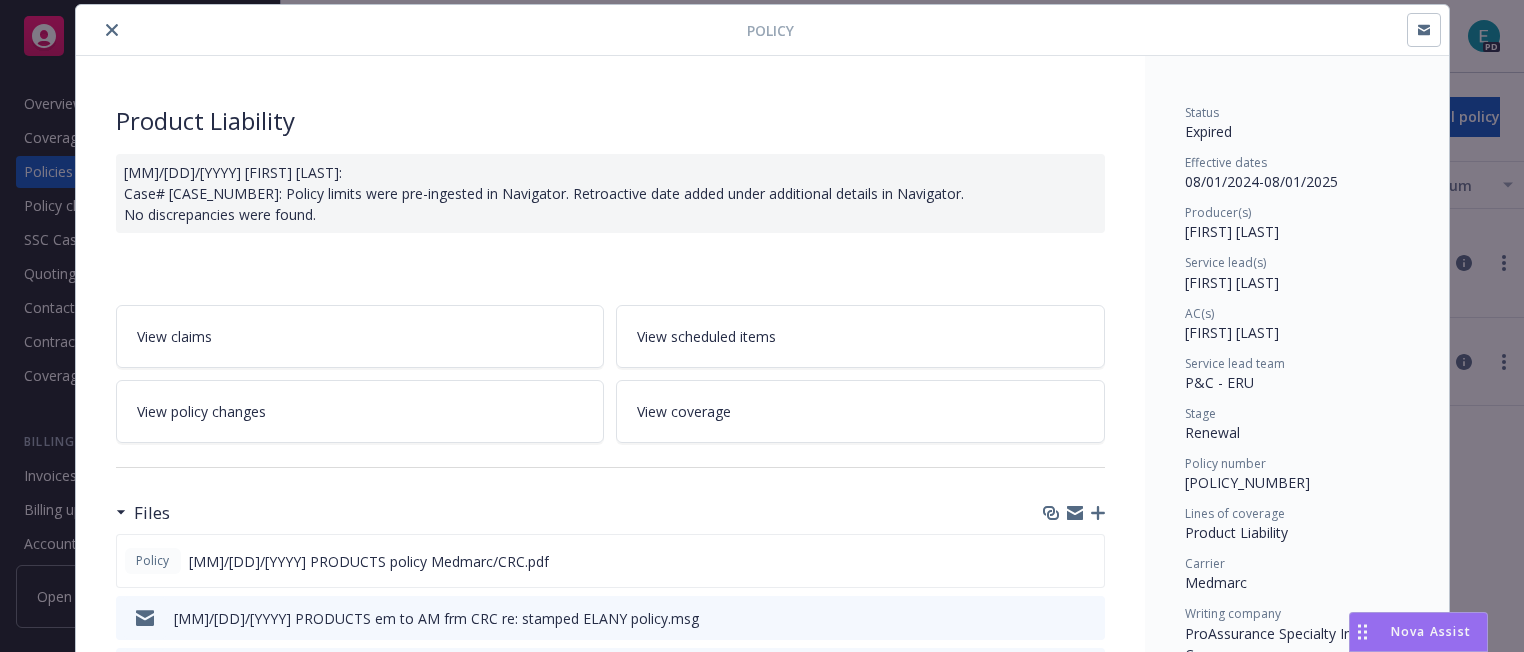 click at bounding box center (112, 30) 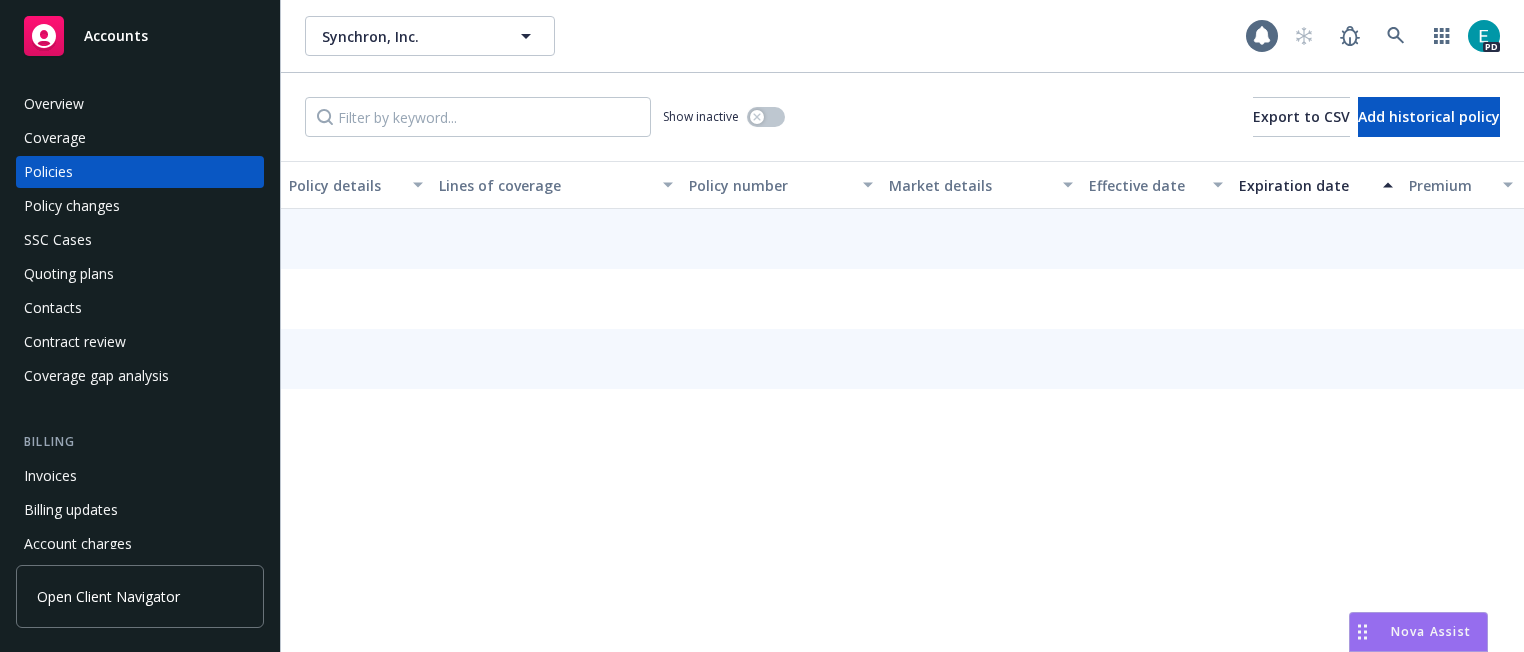 scroll, scrollTop: 0, scrollLeft: 0, axis: both 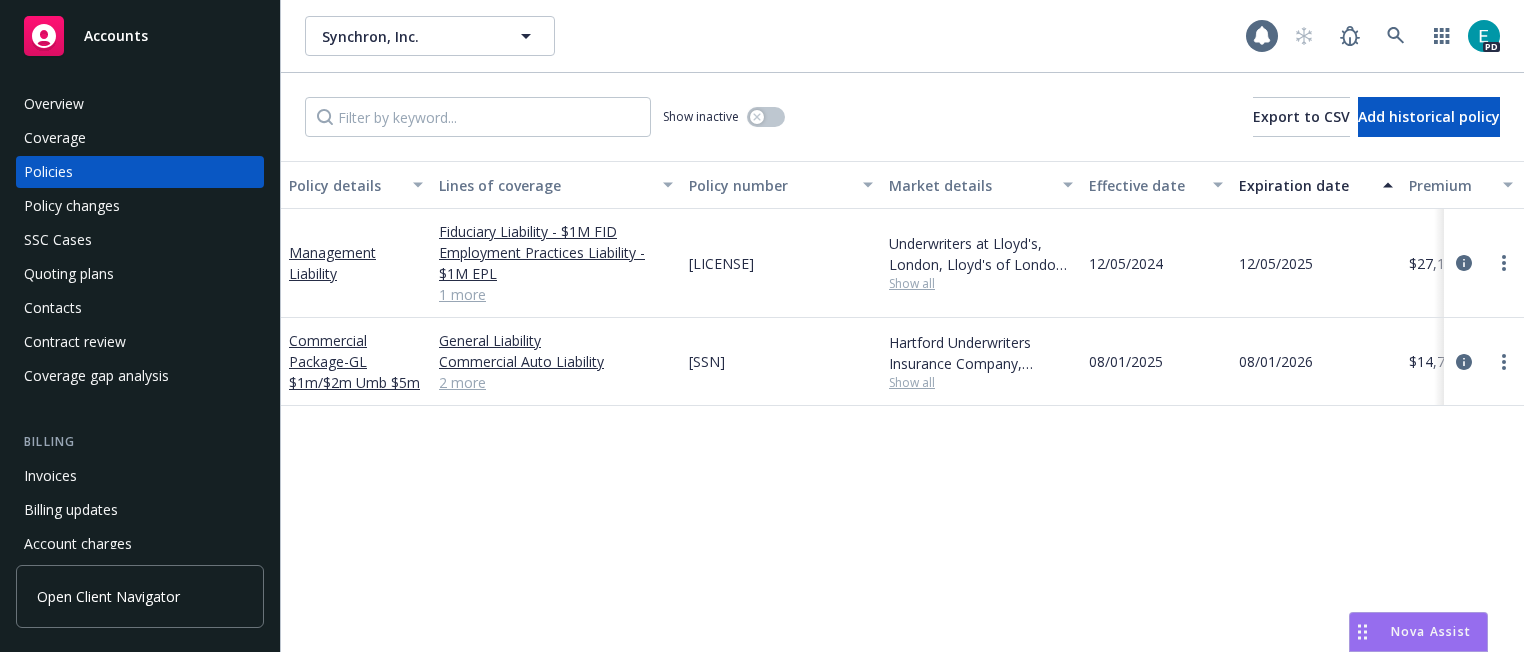 click on "1 more" at bounding box center (556, 294) 